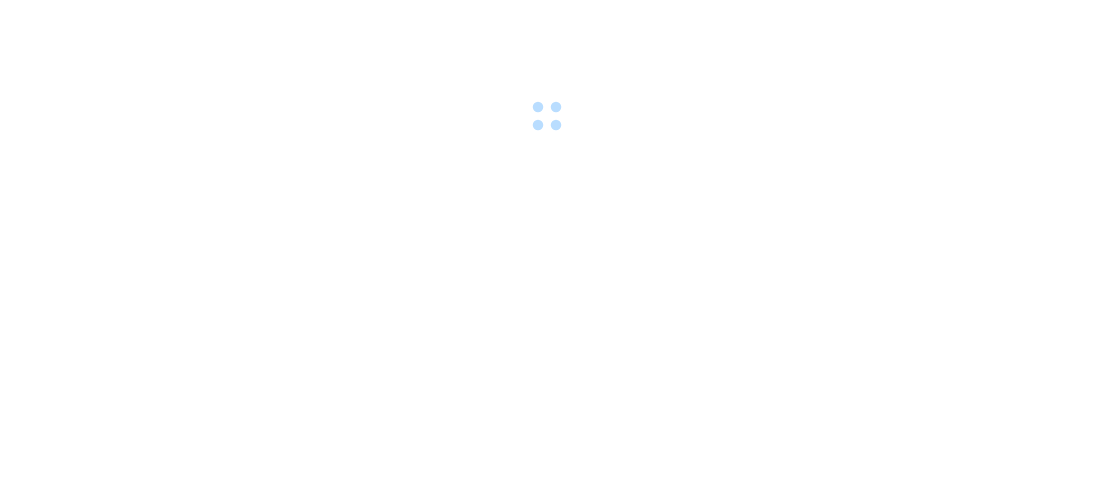 scroll, scrollTop: 0, scrollLeft: 0, axis: both 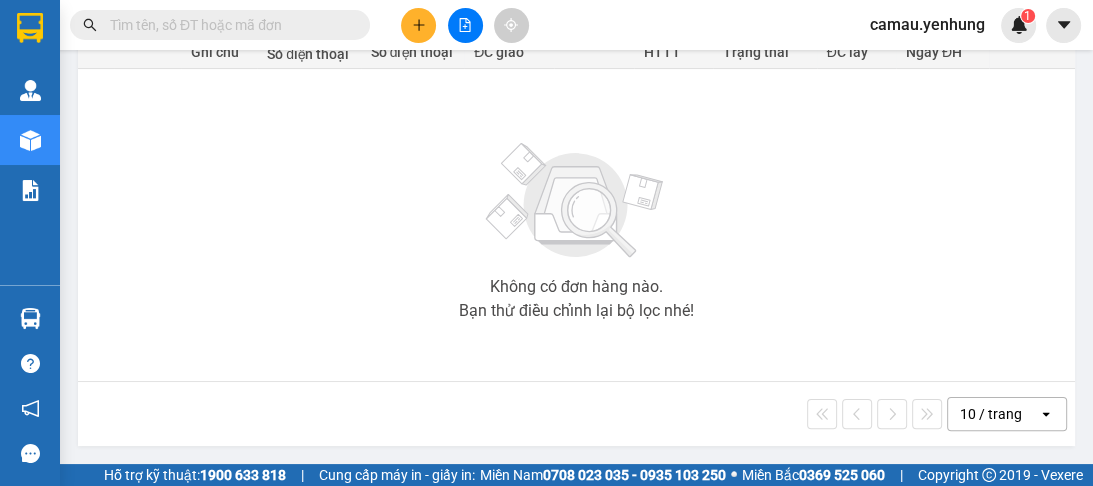 click on "10 / trang" at bounding box center [991, 414] 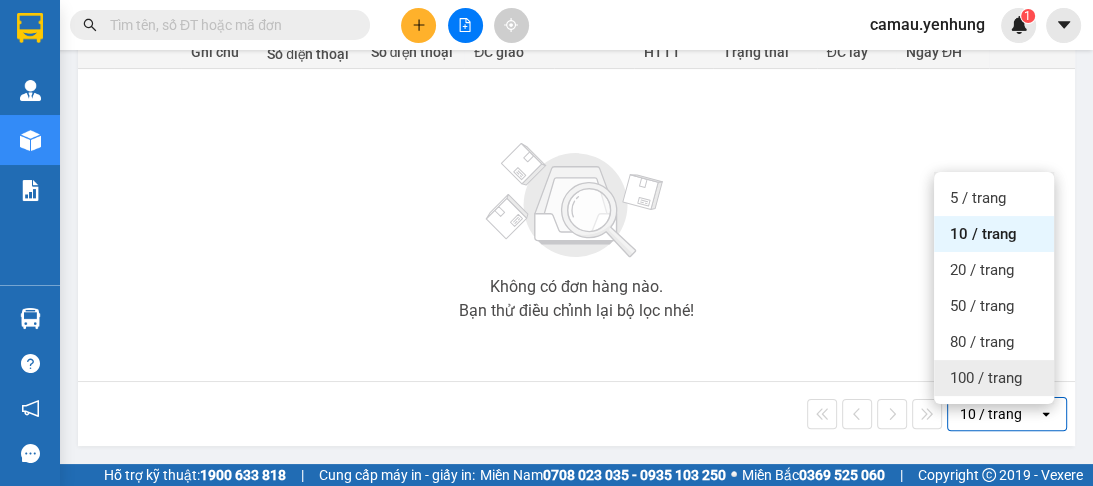 click on "100 / trang" at bounding box center (986, 378) 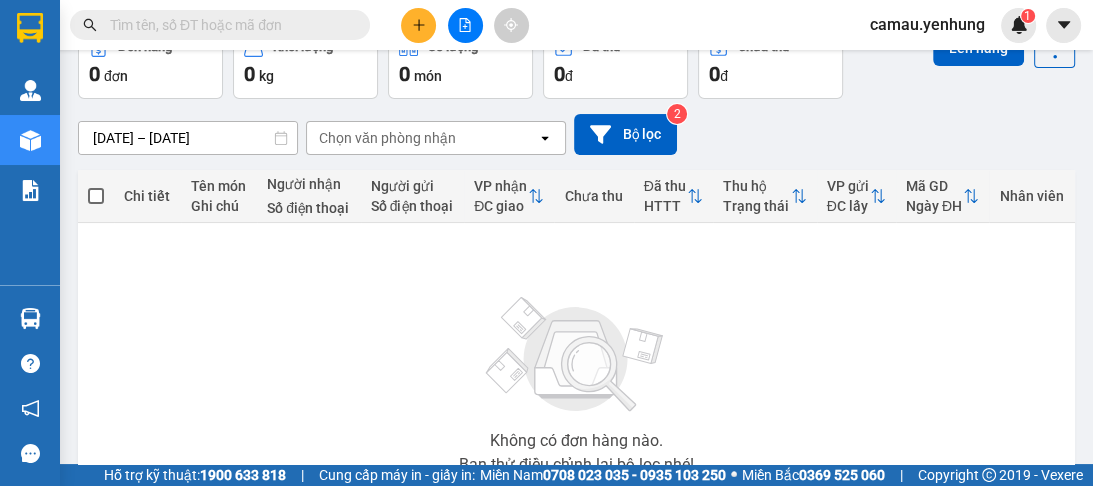scroll, scrollTop: 32, scrollLeft: 0, axis: vertical 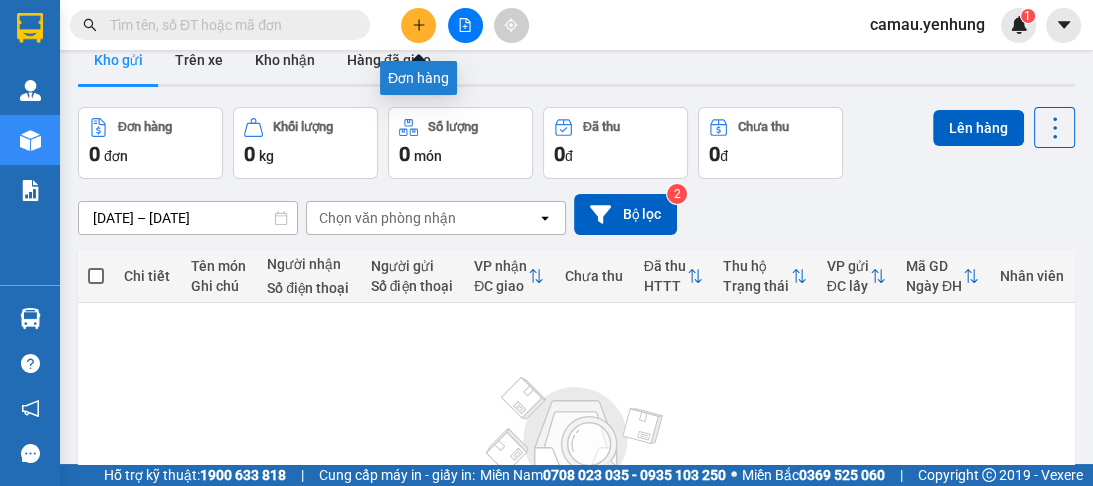 click at bounding box center [418, 25] 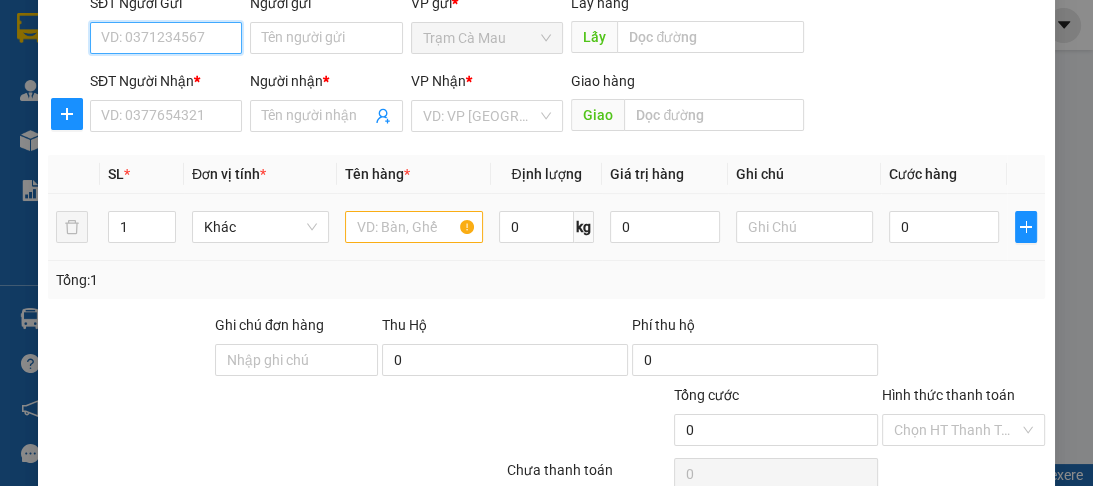 scroll, scrollTop: 252, scrollLeft: 0, axis: vertical 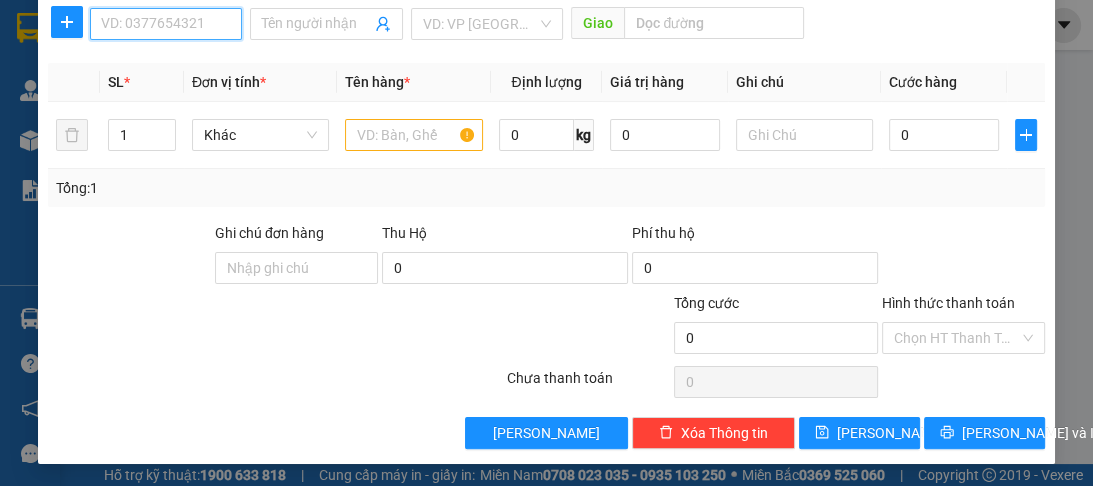 click on "SĐT Người Nhận  *" at bounding box center (166, 24) 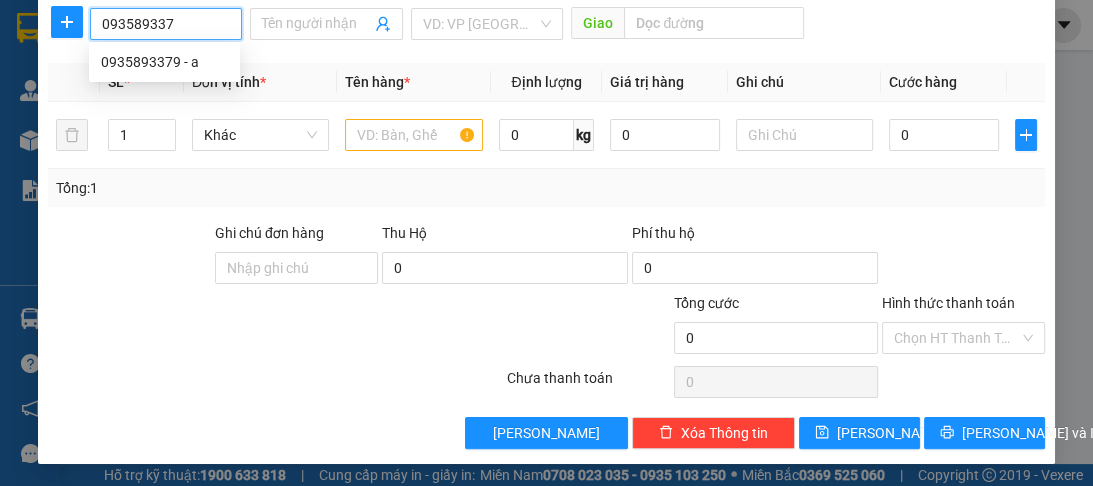 type on "0935893379" 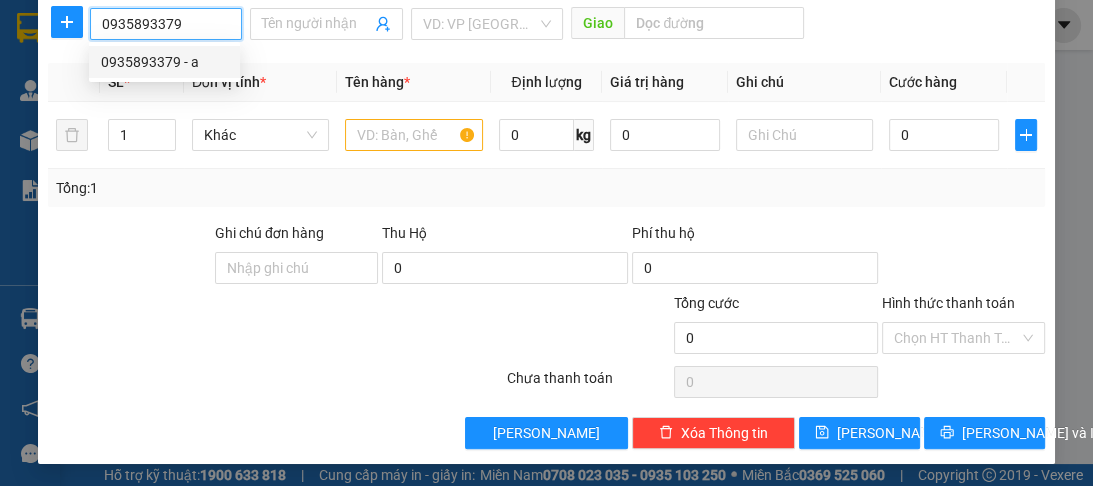 click on "0935893379 - a" at bounding box center (164, 62) 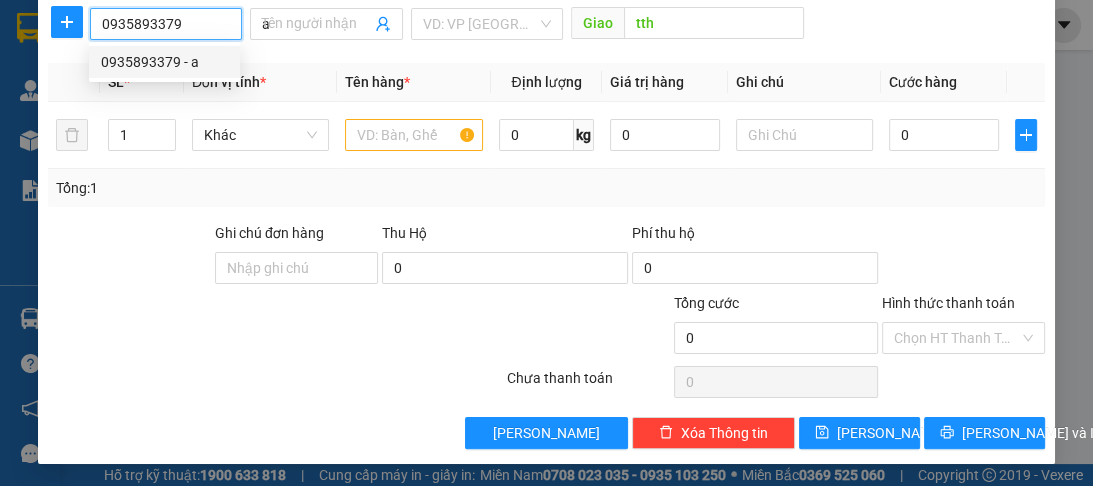 type on "160.000" 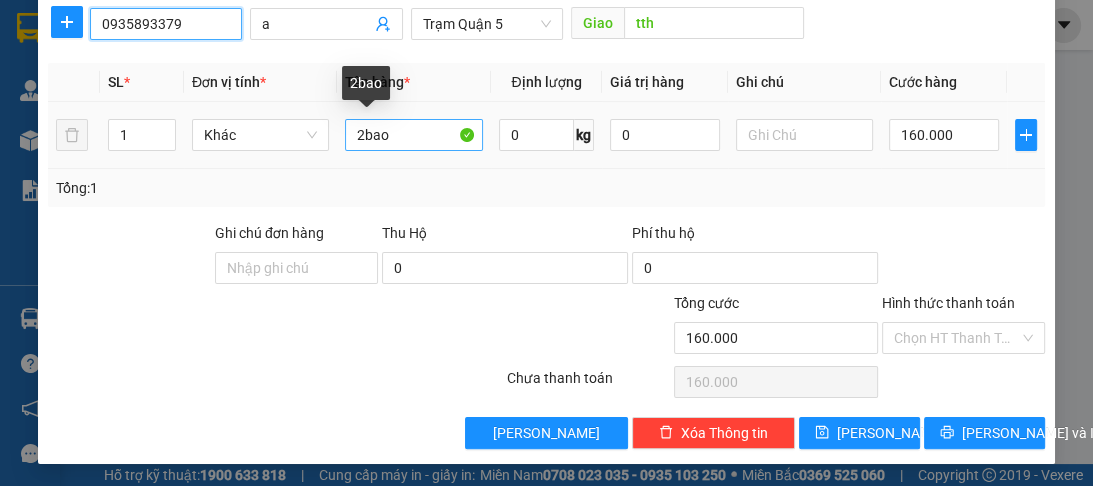 type on "0935893379" 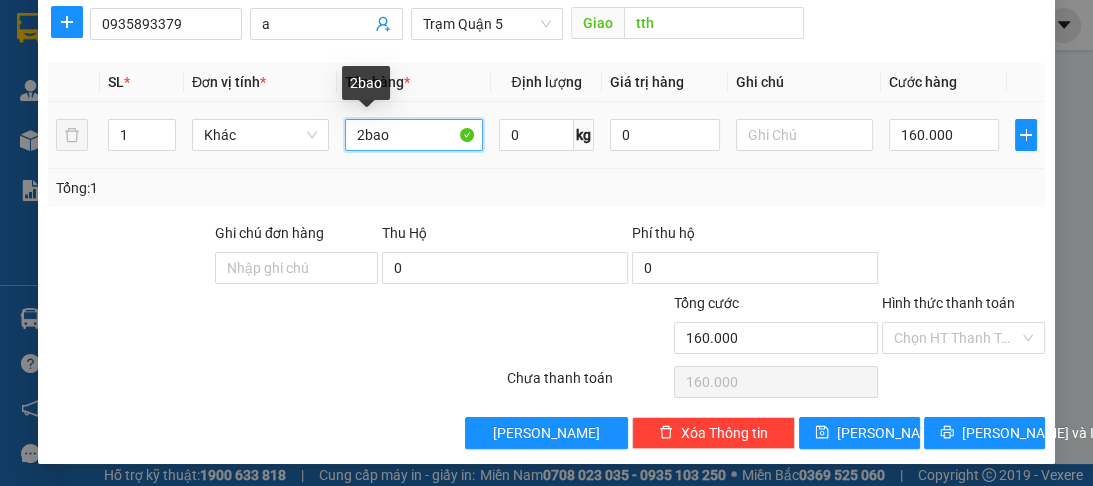 click on "2bao" at bounding box center (413, 135) 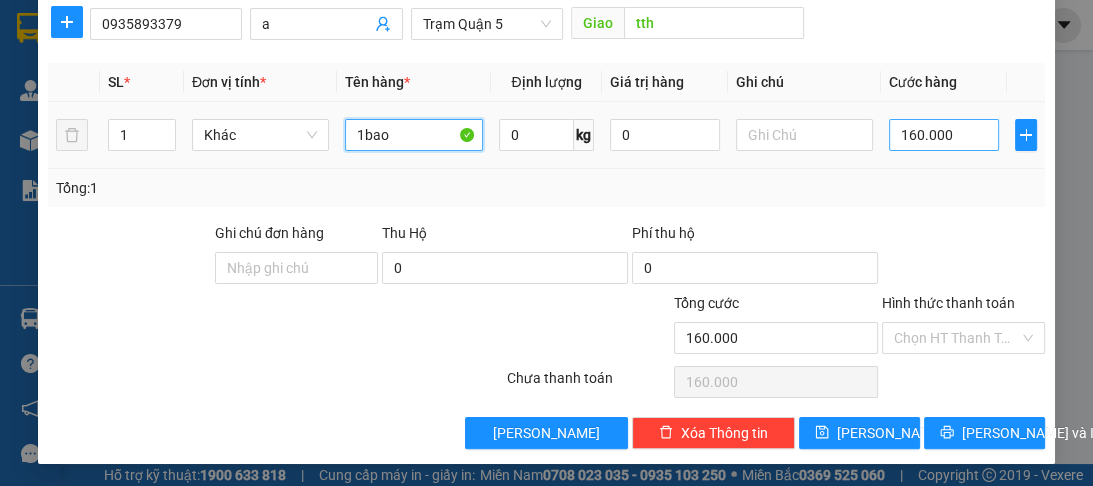type on "1bao" 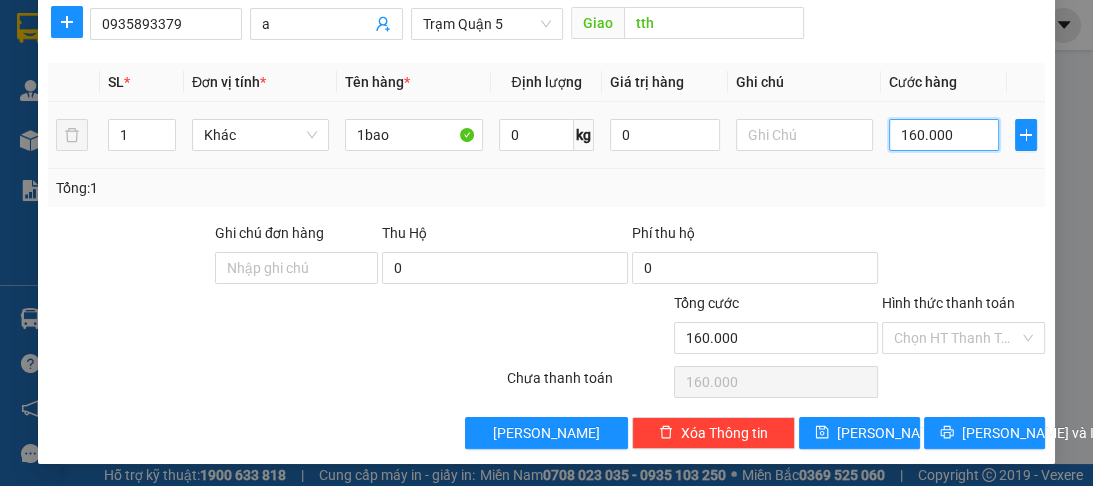 click on "160.000" at bounding box center [944, 135] 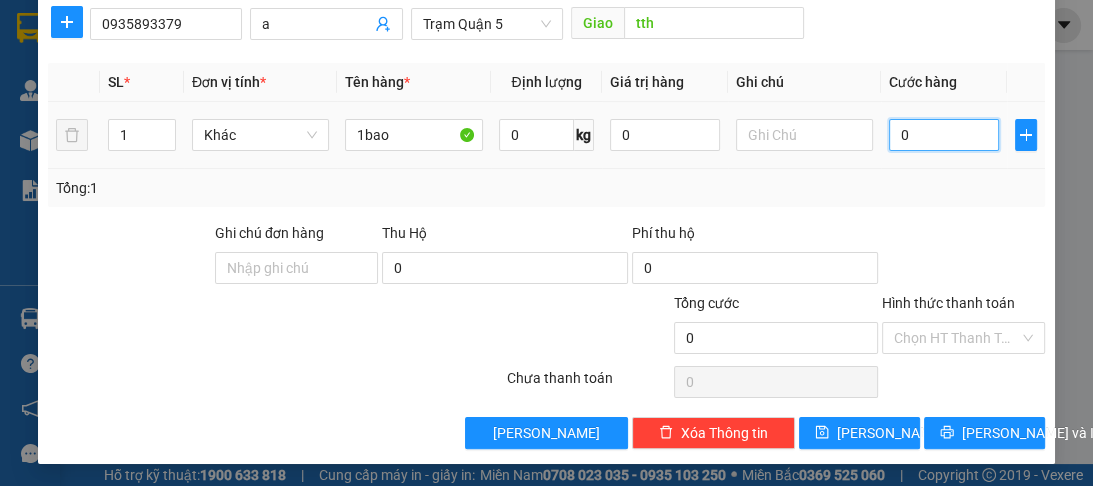 type on "0" 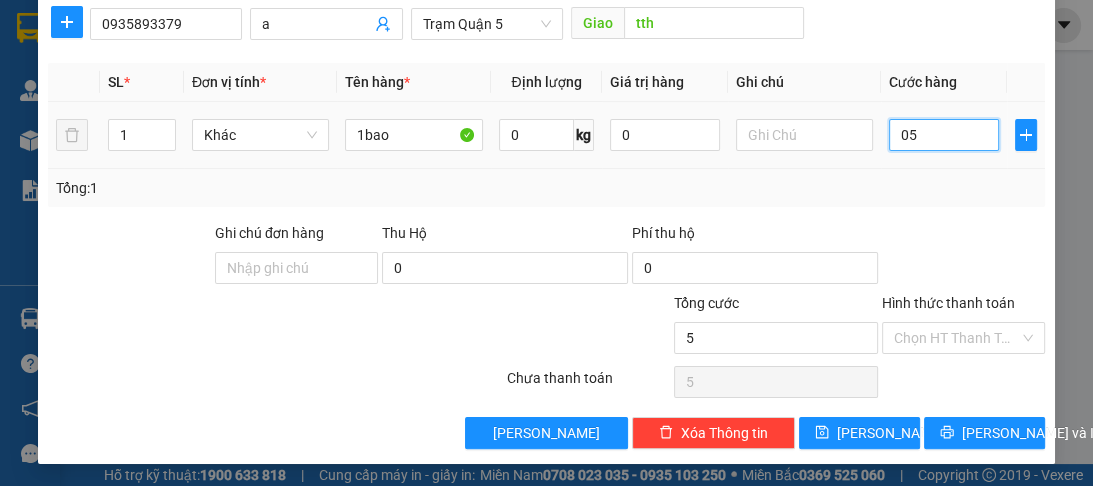 type on "50" 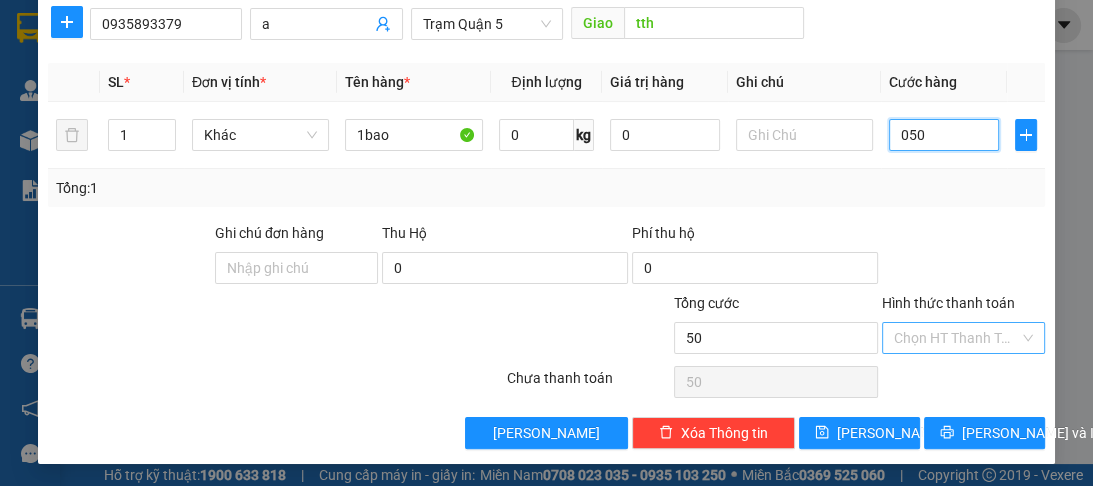 type on "050" 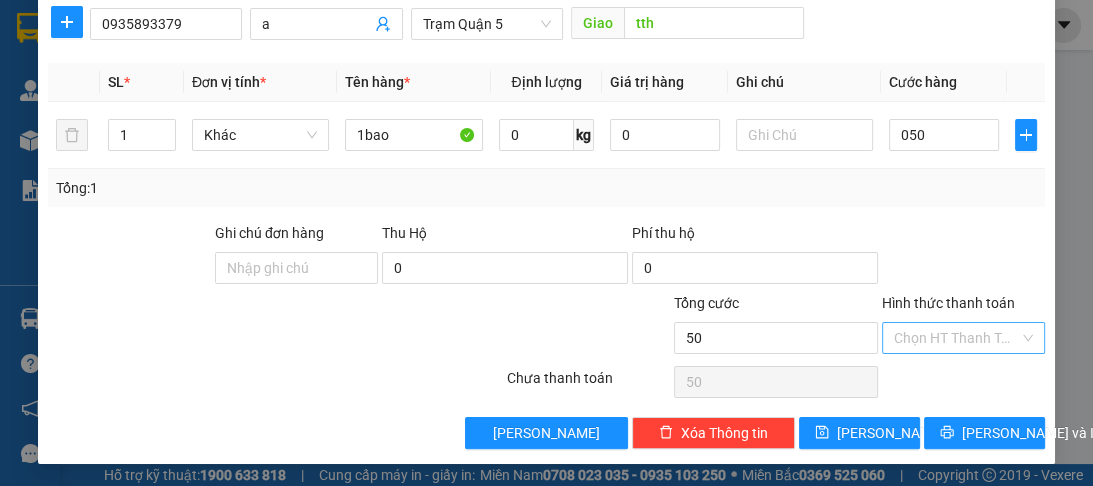 type on "50.000" 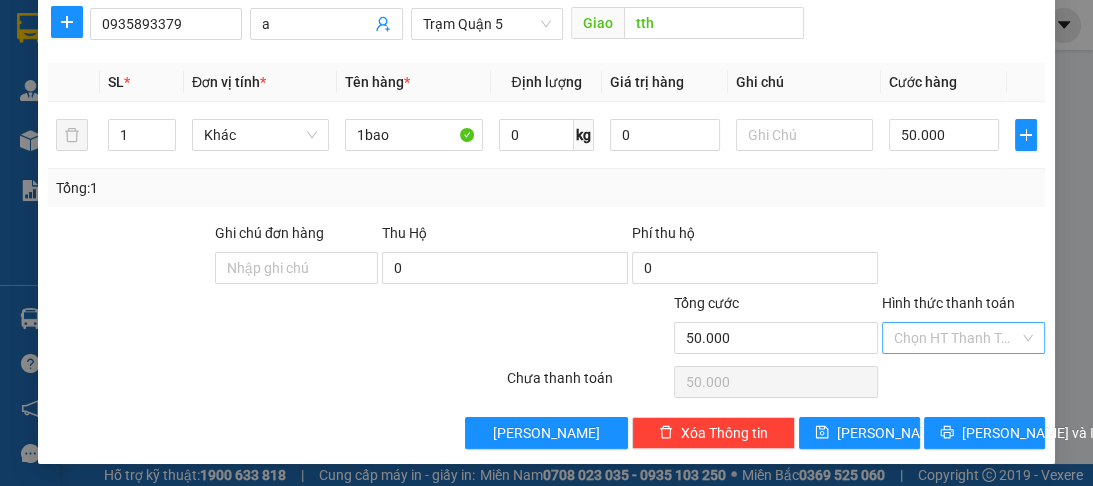 click on "Hình thức thanh toán" at bounding box center [956, 338] 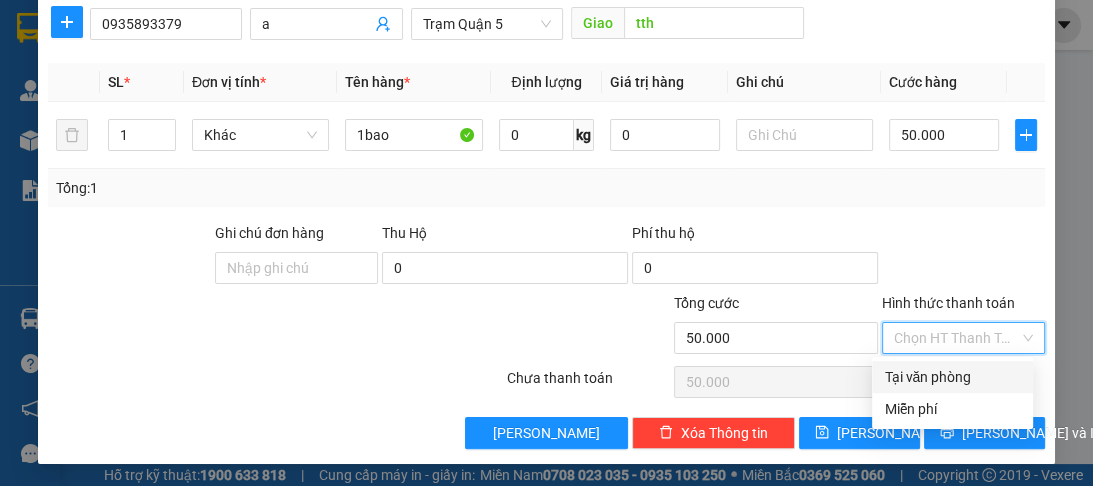 click on "Tại văn phòng" at bounding box center [952, 377] 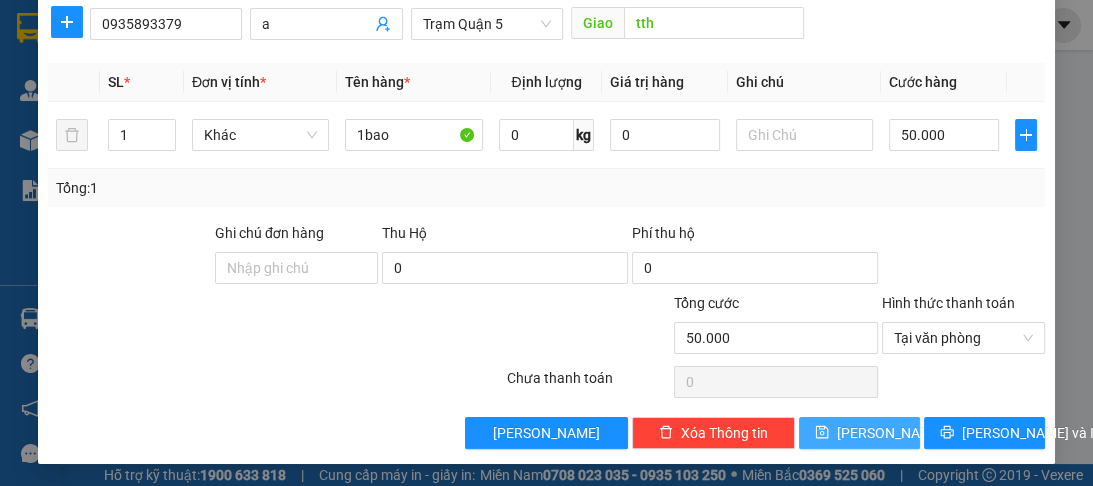 click on "[PERSON_NAME]" at bounding box center (859, 433) 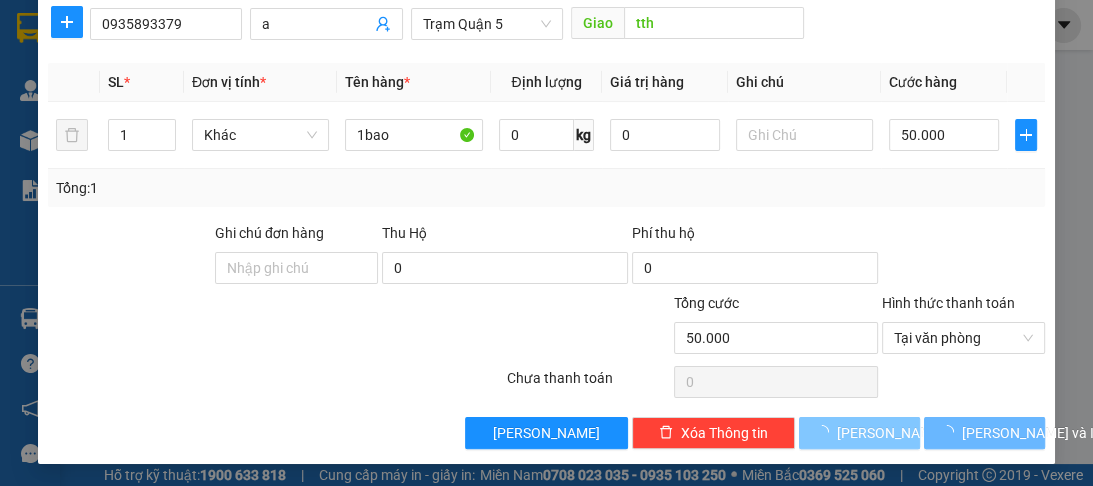 type 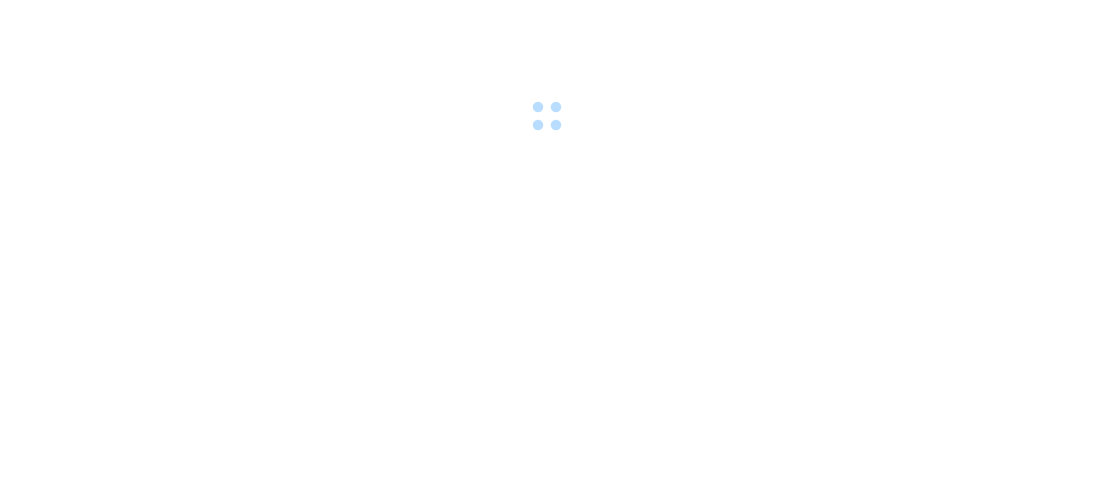 scroll, scrollTop: 0, scrollLeft: 0, axis: both 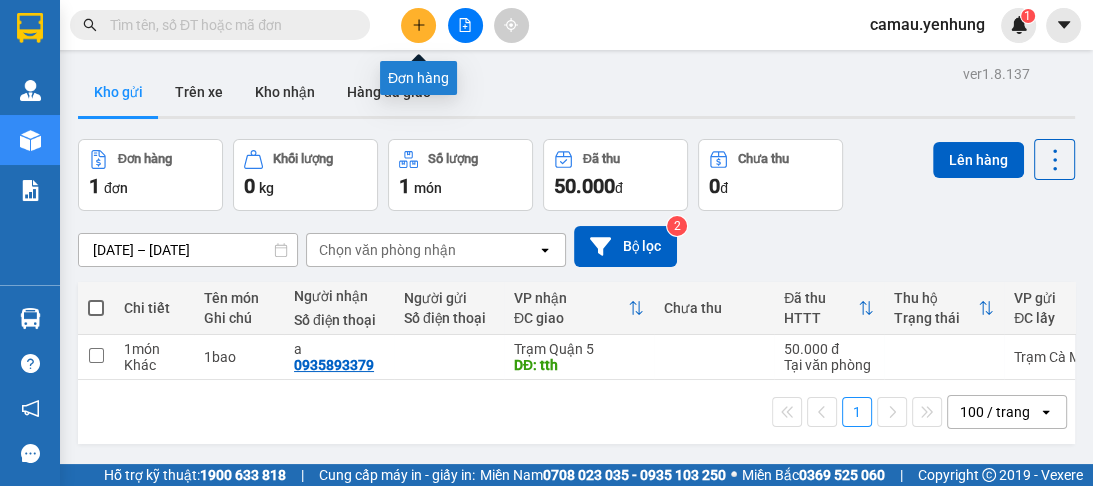 click at bounding box center (418, 25) 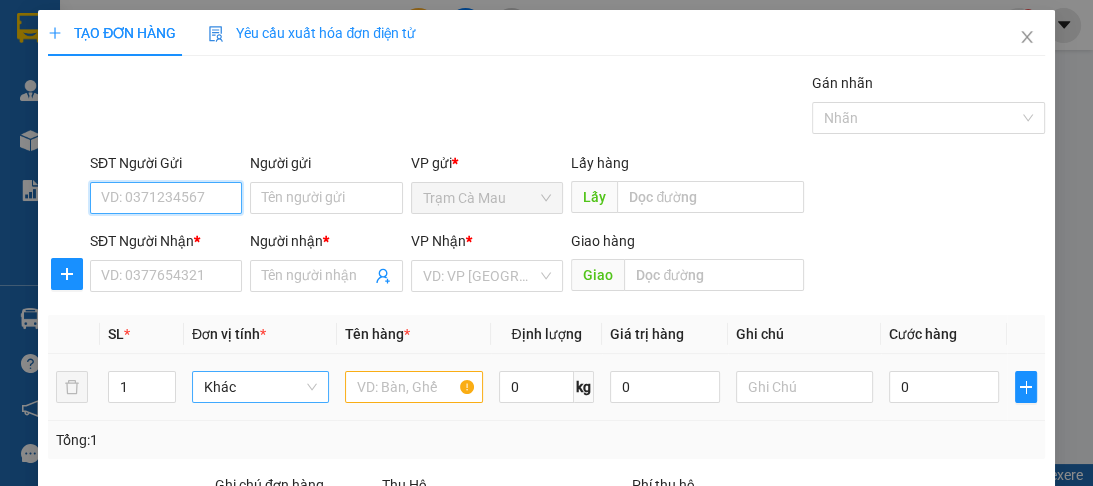 scroll, scrollTop: 252, scrollLeft: 0, axis: vertical 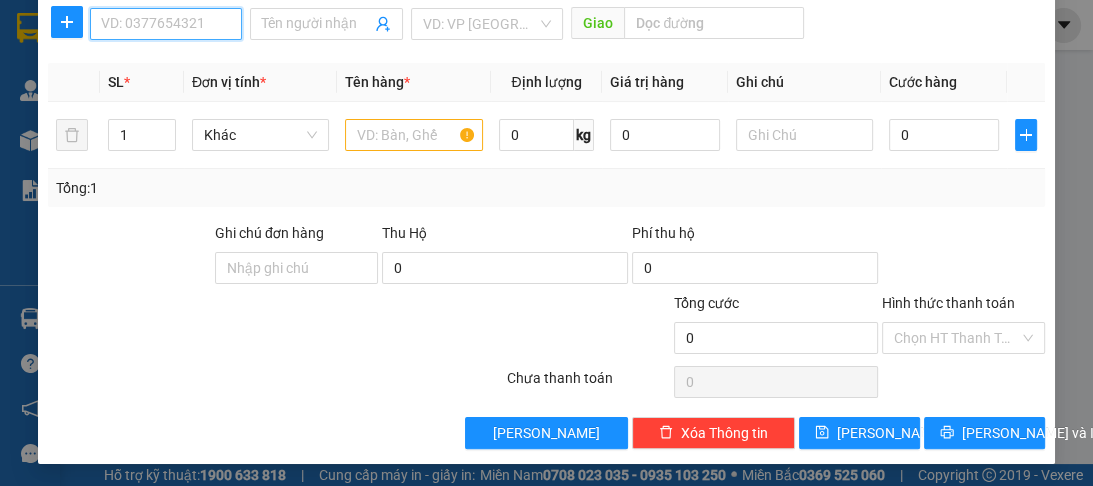 click on "SĐT Người Nhận  *" at bounding box center [166, 24] 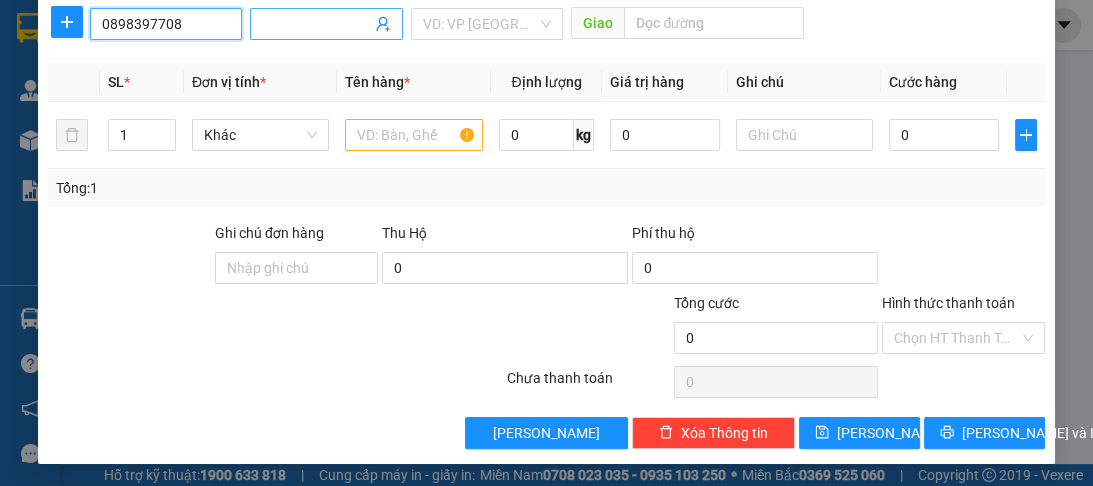type on "0898397708" 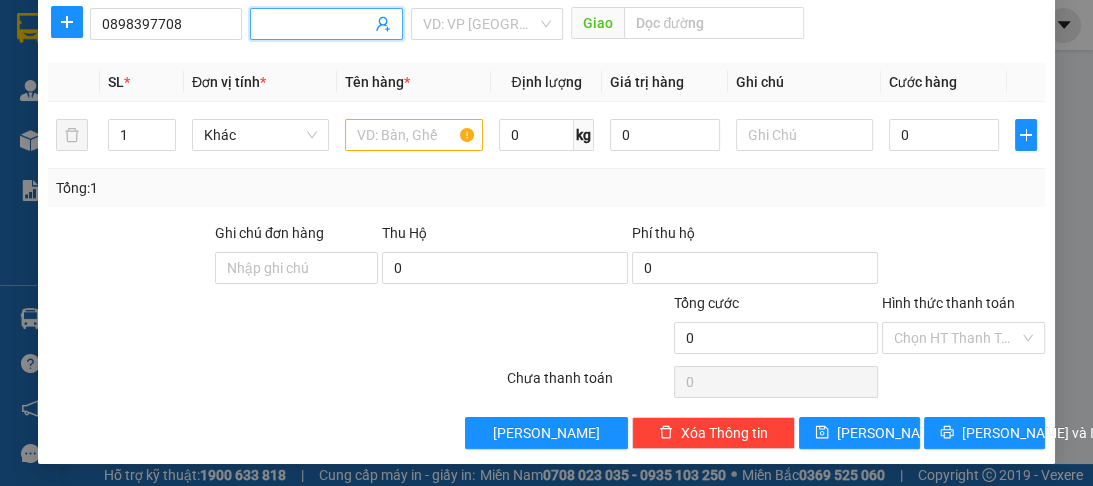 click on "Người nhận  *" at bounding box center [316, 24] 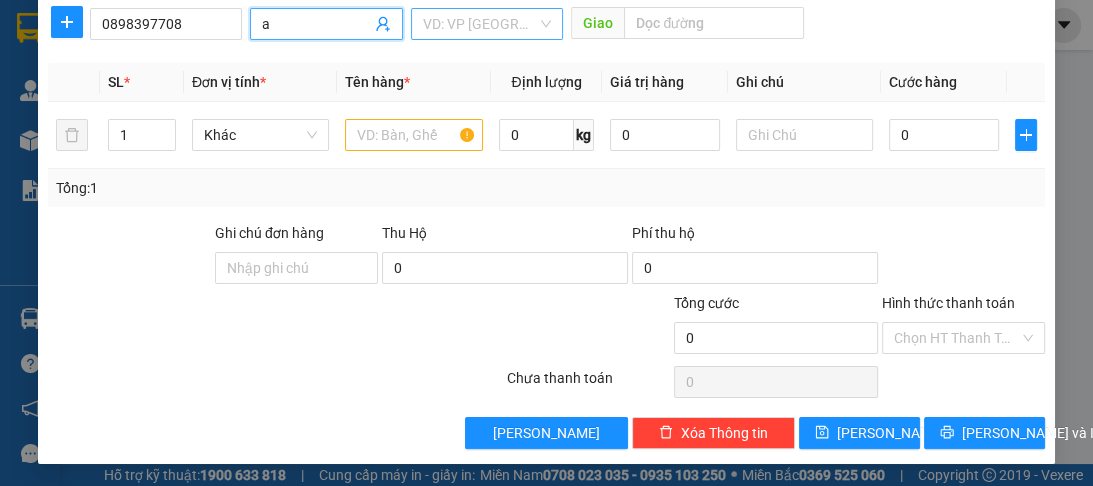 type on "a" 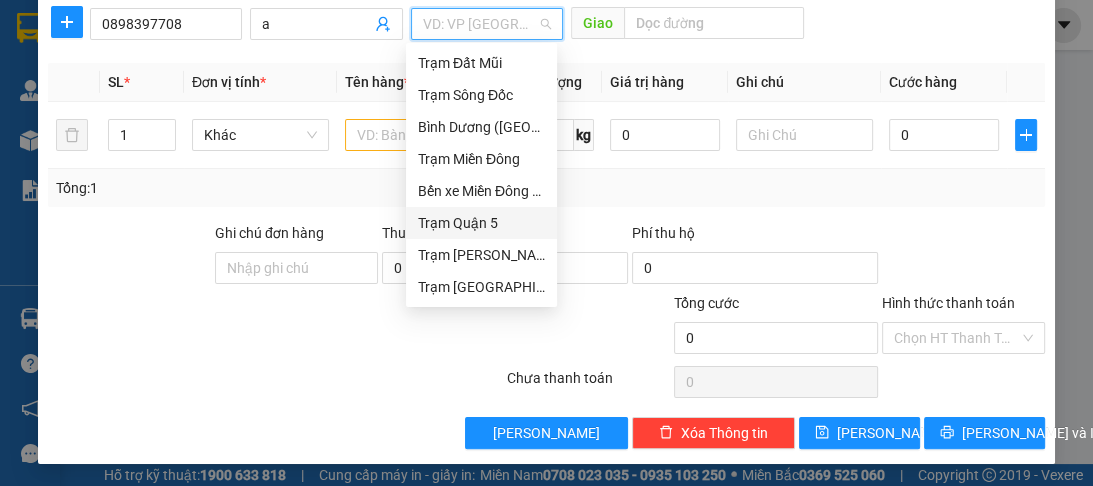 click on "Trạm Quận 5" at bounding box center (481, 223) 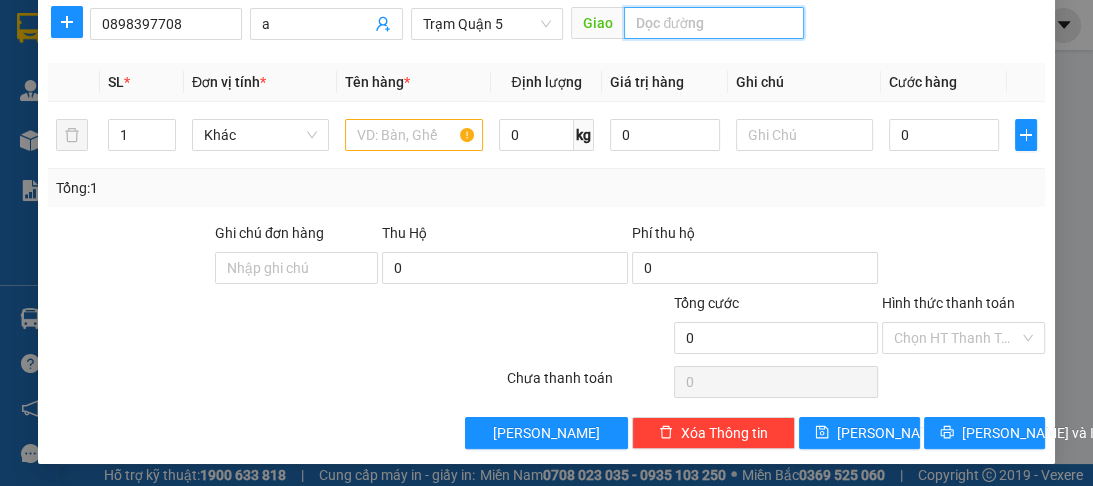 click at bounding box center (714, 23) 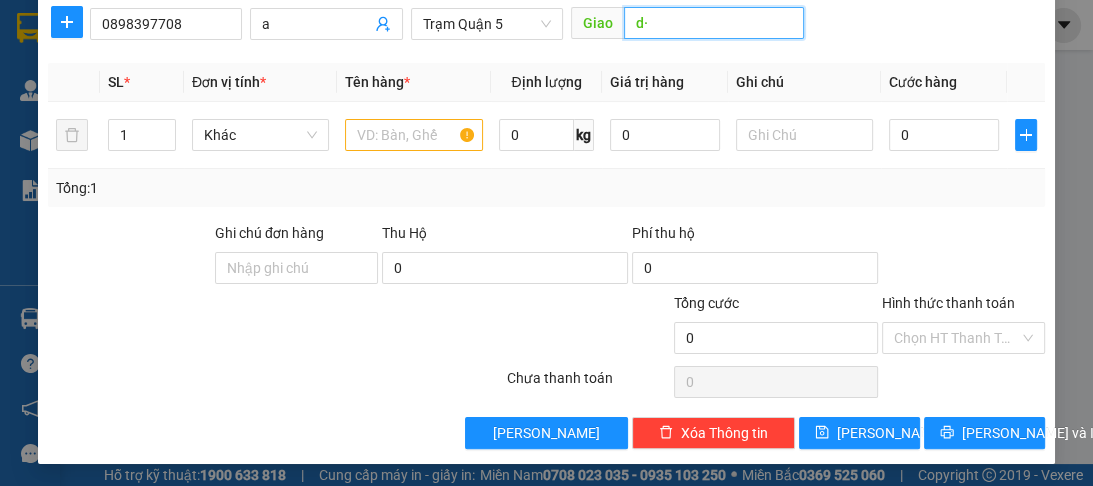 type on "d" 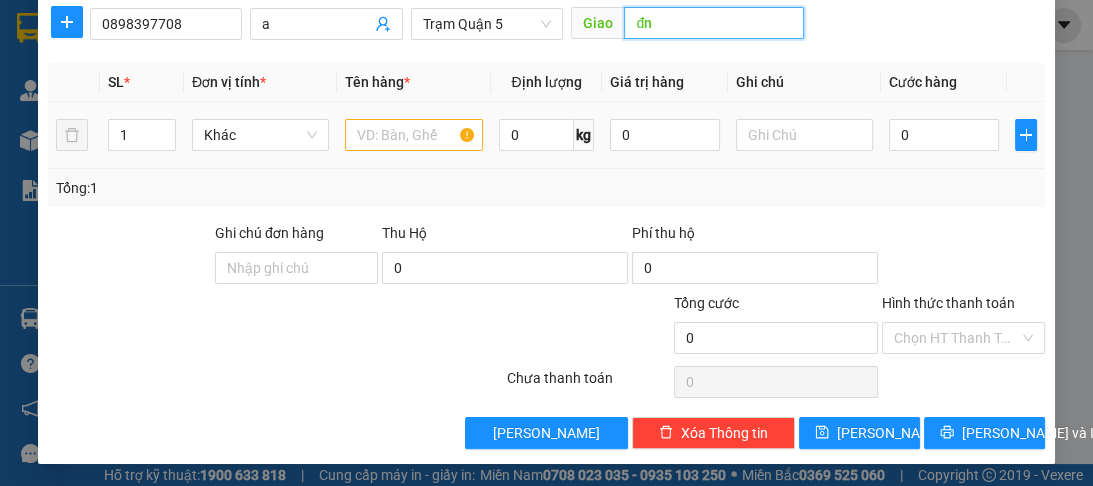type on "đn" 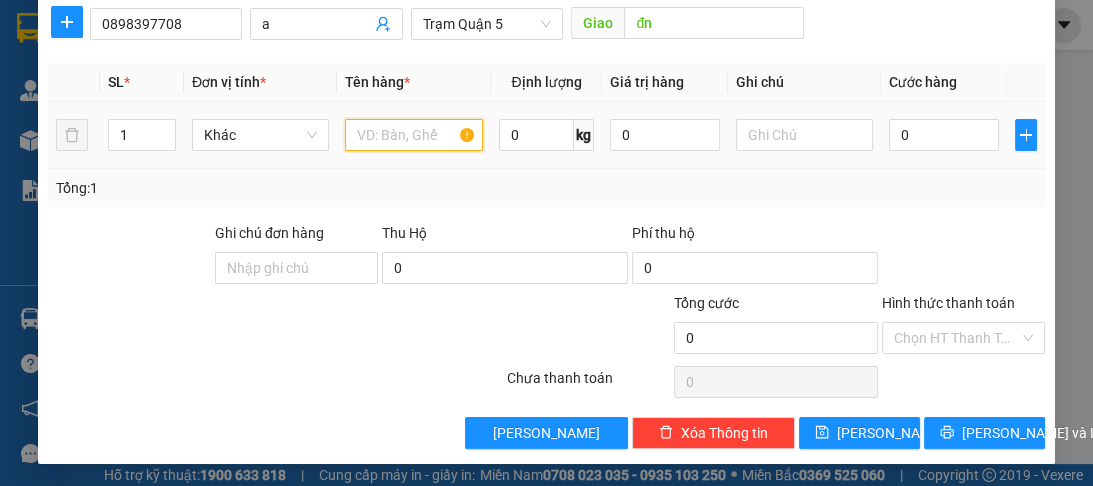 click at bounding box center [413, 135] 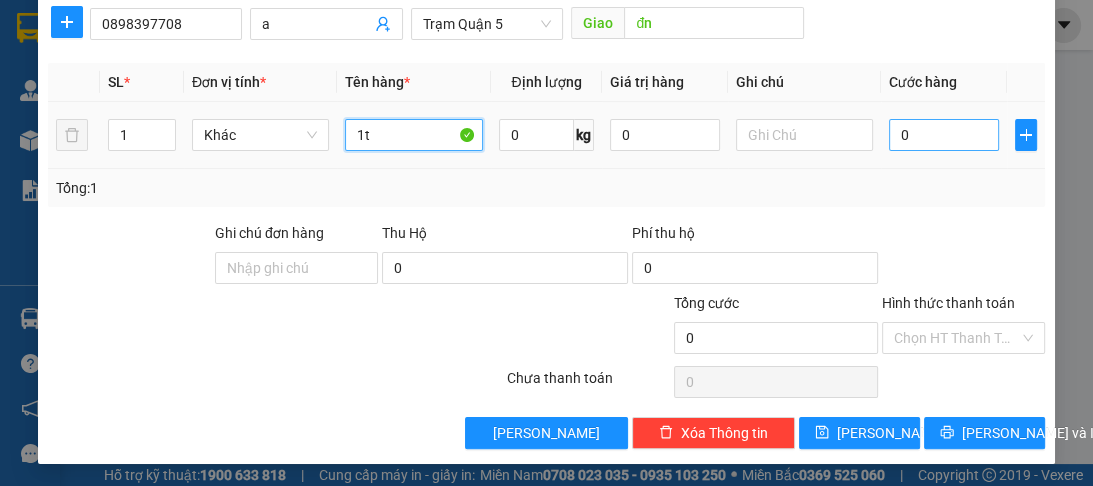 type on "1t" 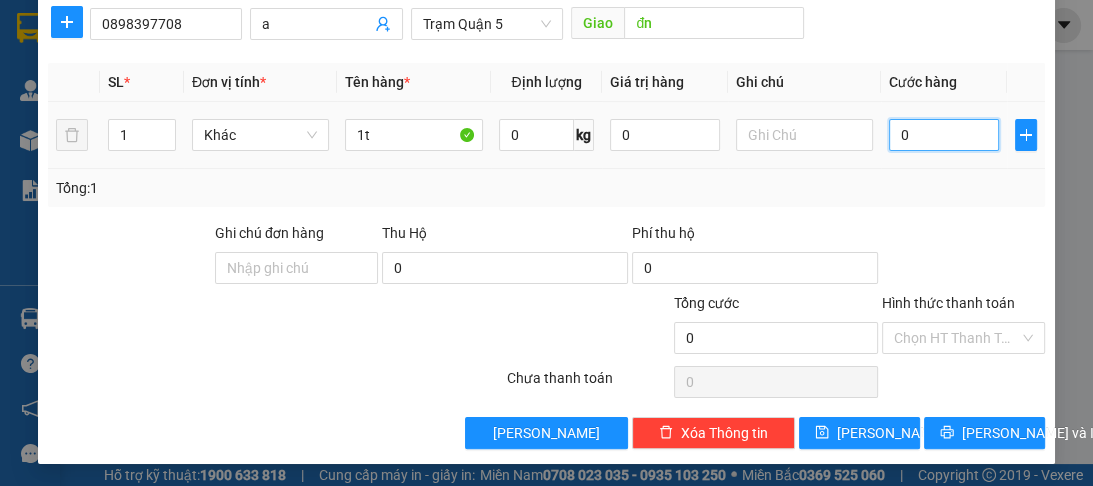 click on "0" at bounding box center [944, 135] 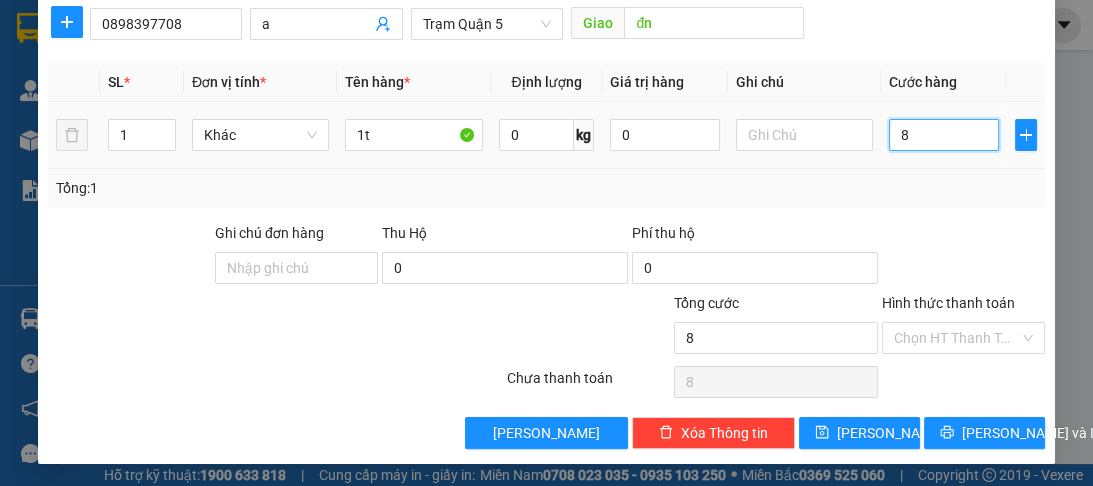 type on "80" 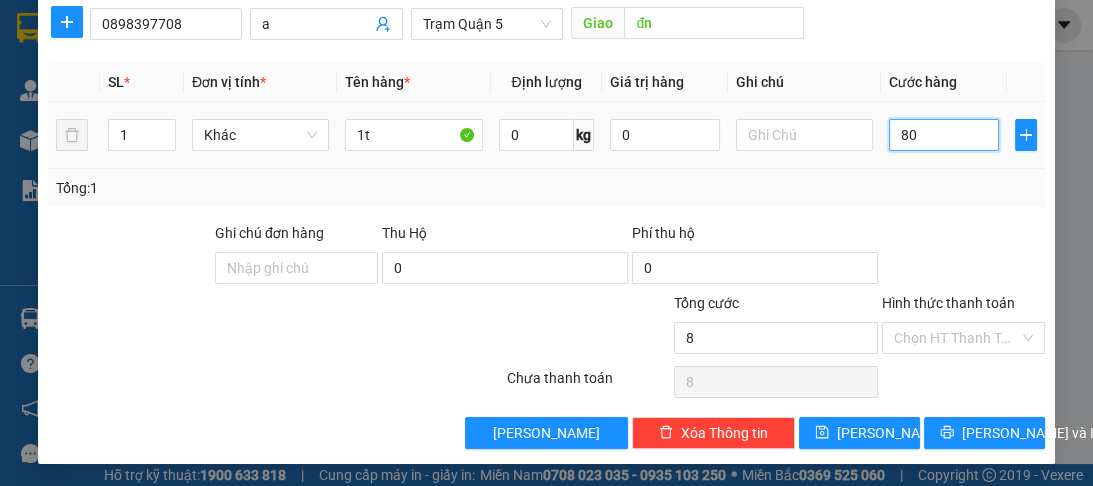 type on "80" 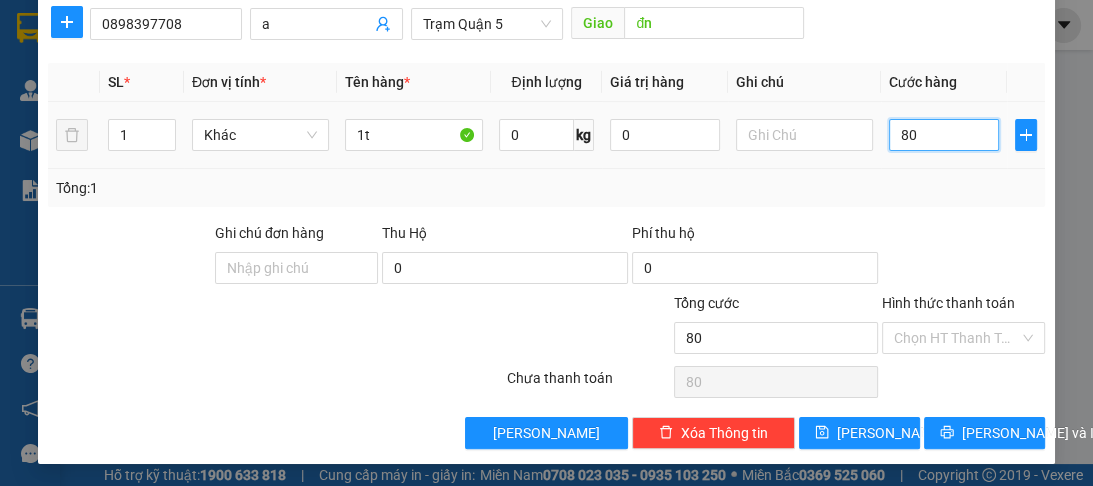 type on "8" 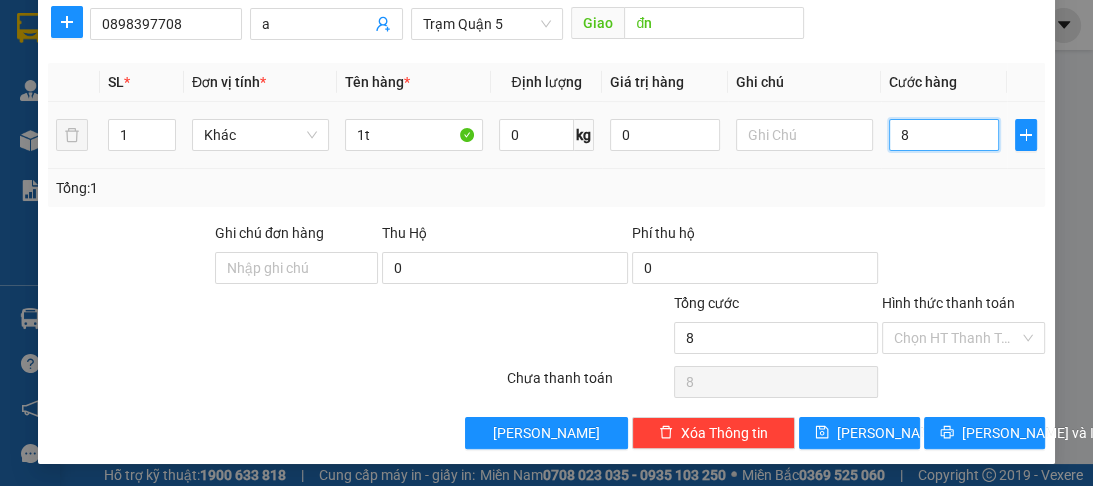 type on "0" 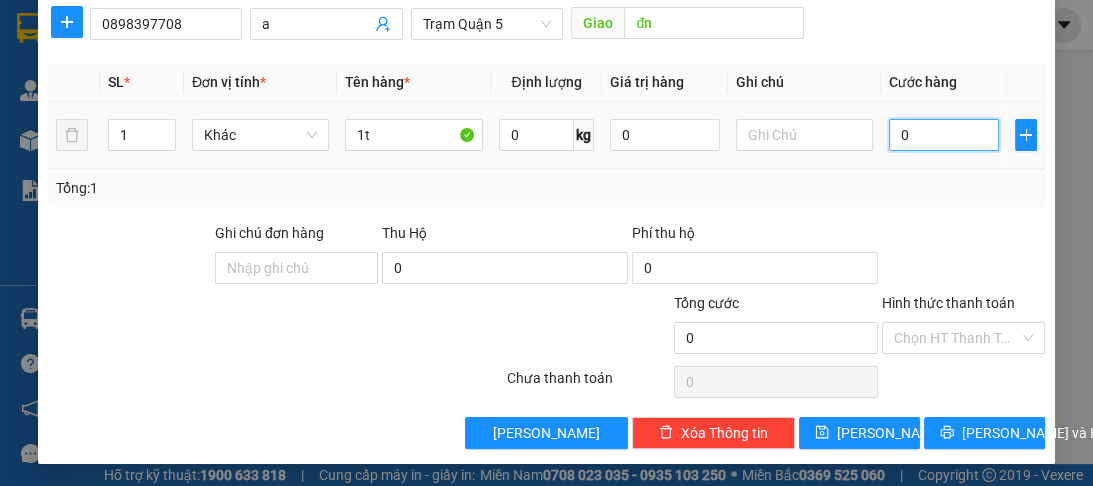 type on "01" 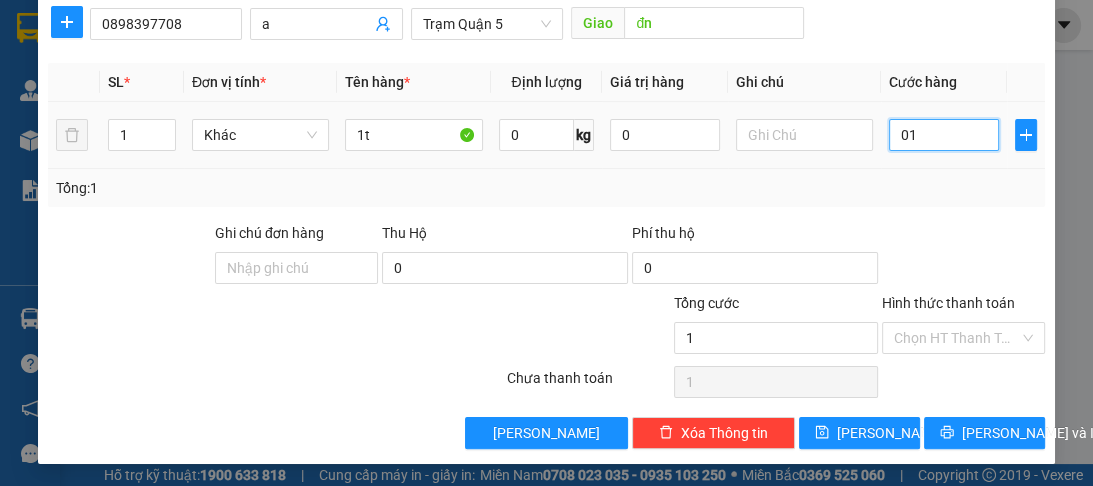 type on "010" 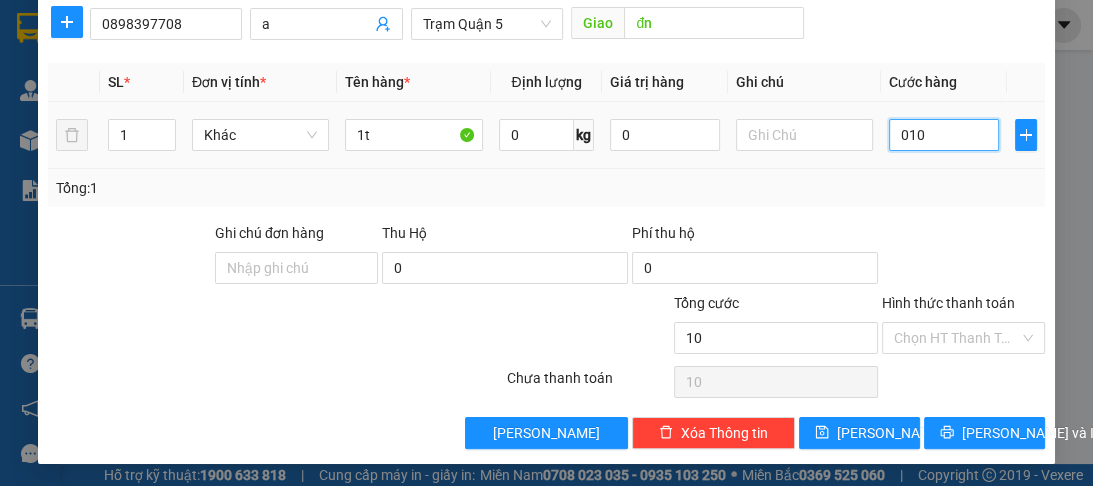 type on "0.100" 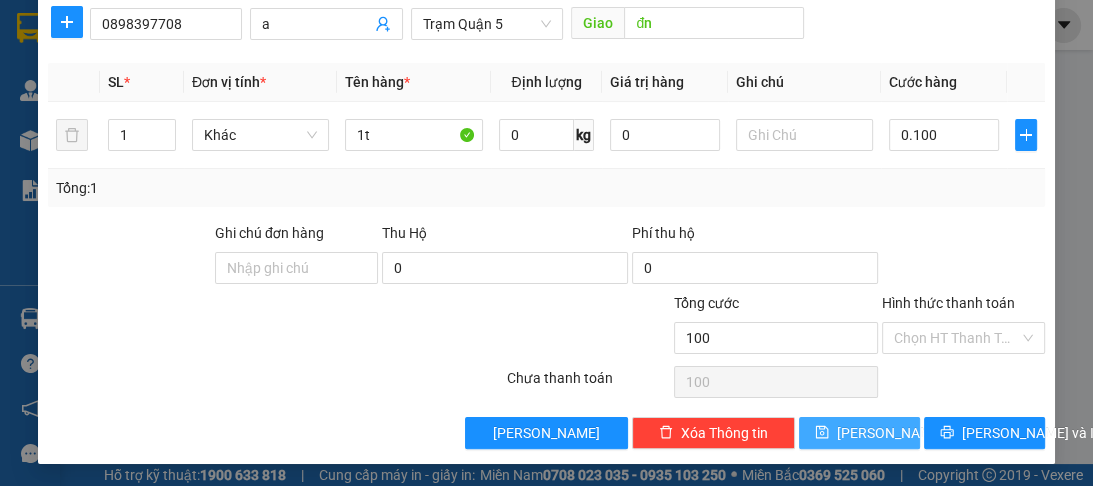 type on "100.000" 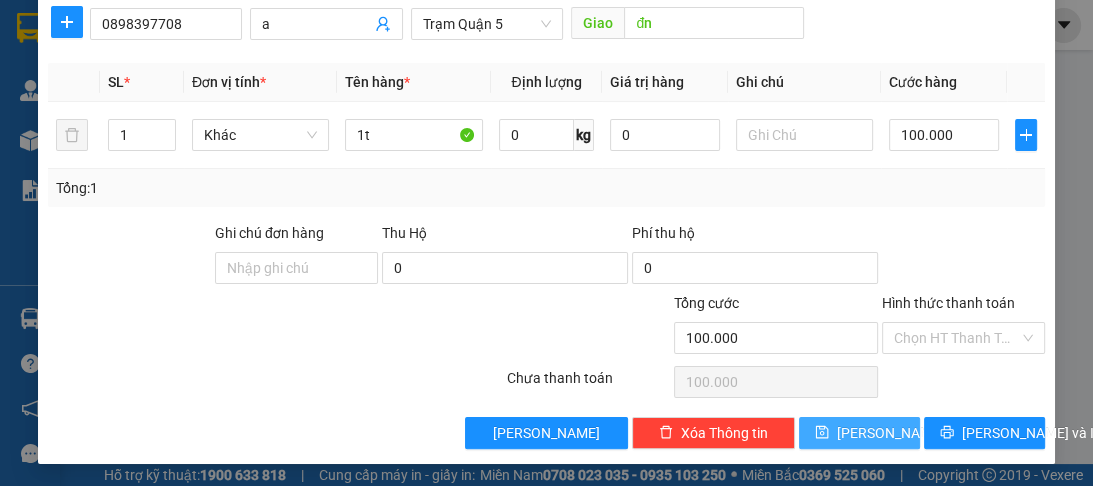 click on "[PERSON_NAME]" at bounding box center [859, 433] 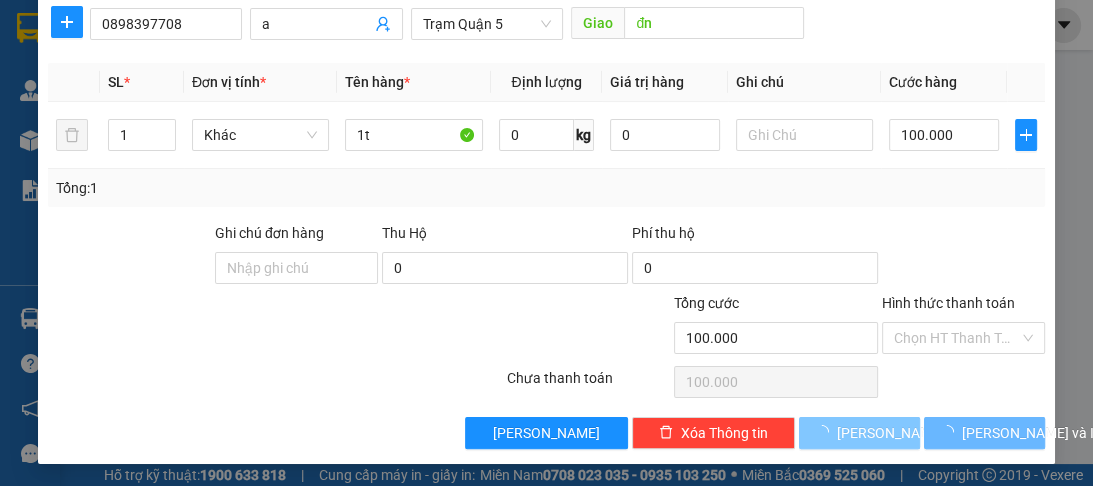type 